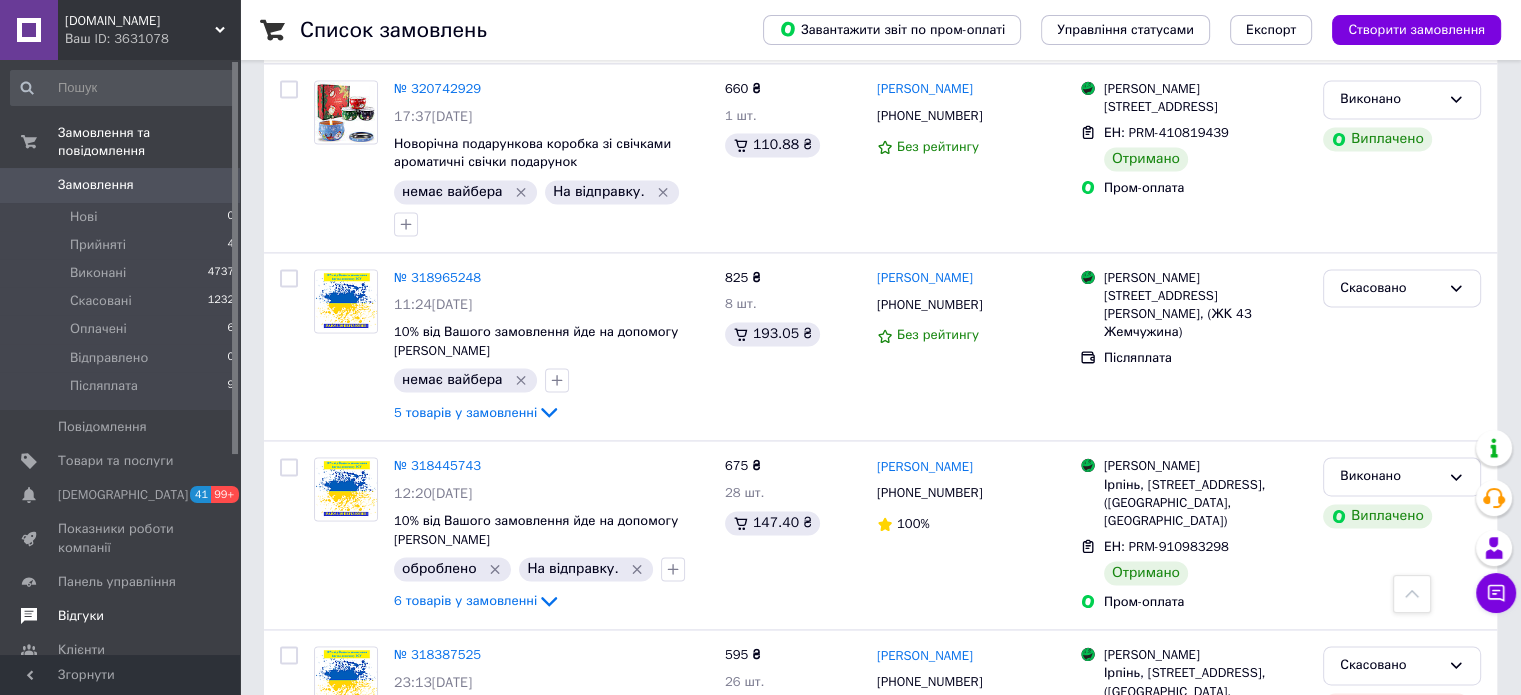 scroll, scrollTop: 2800, scrollLeft: 0, axis: vertical 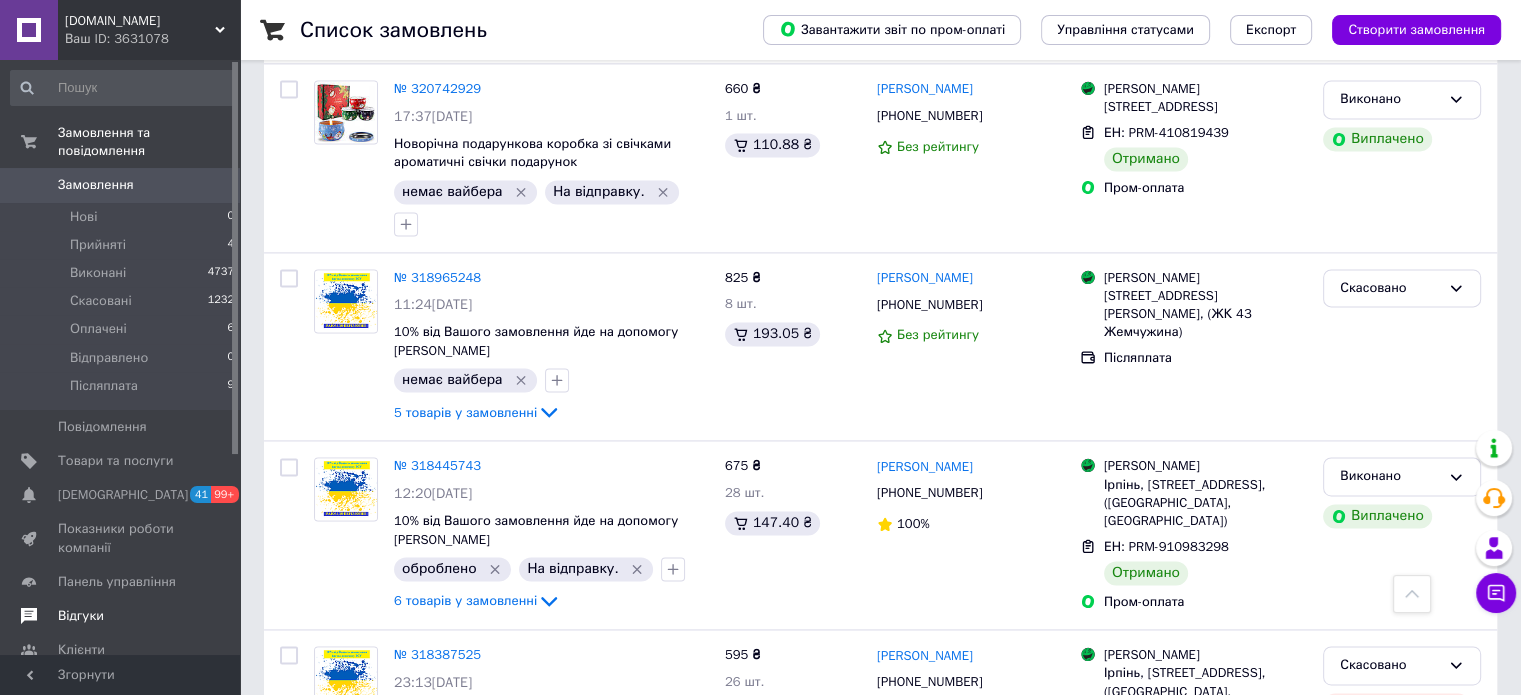 click on "Відгуки" at bounding box center (81, 616) 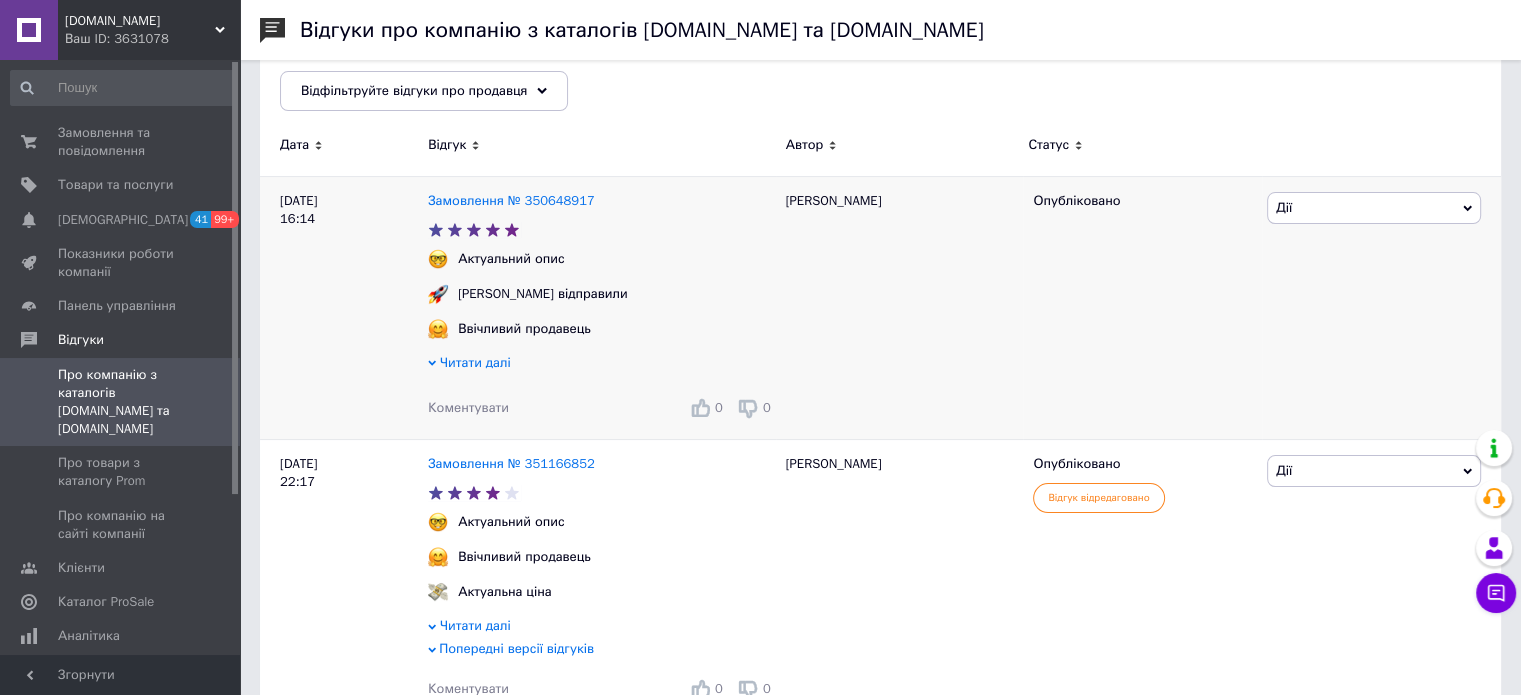 scroll, scrollTop: 400, scrollLeft: 0, axis: vertical 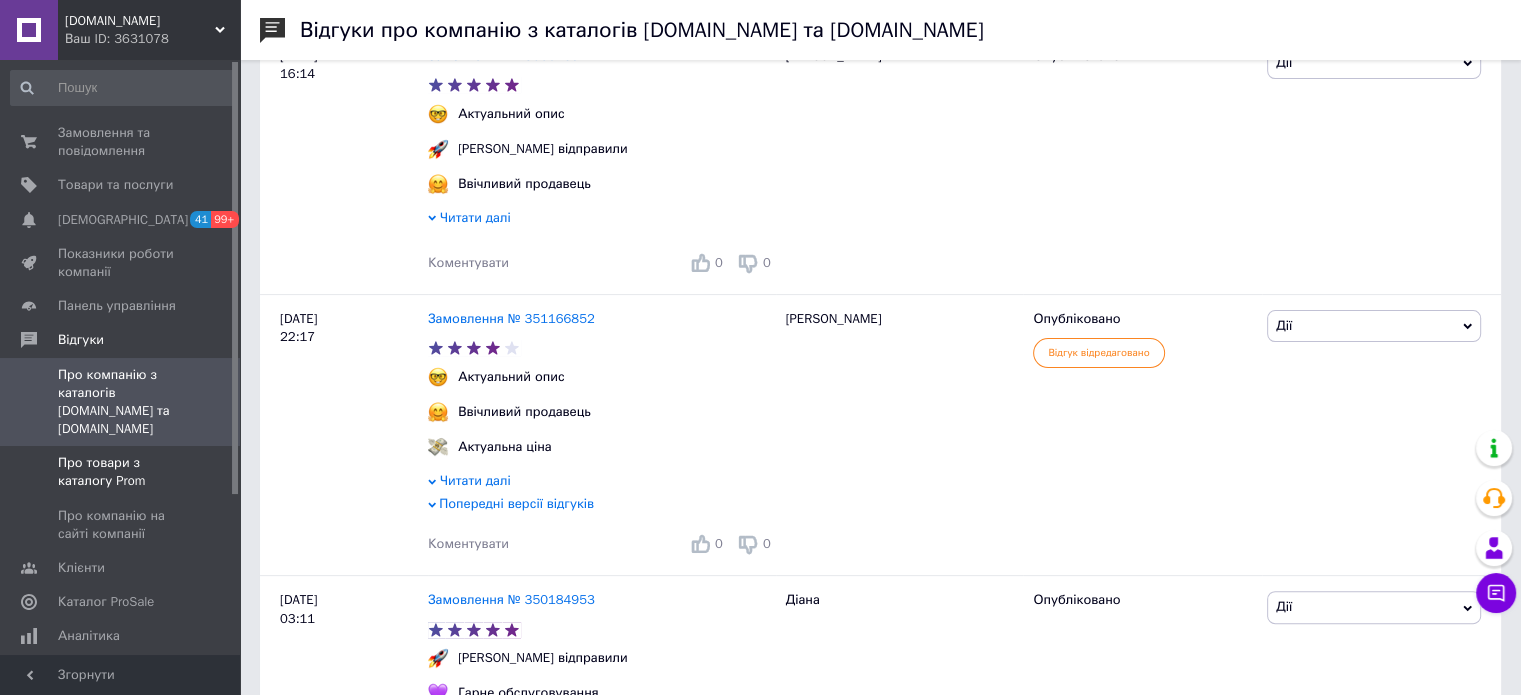 click on "Про товари з каталогу Prom" at bounding box center (121, 472) 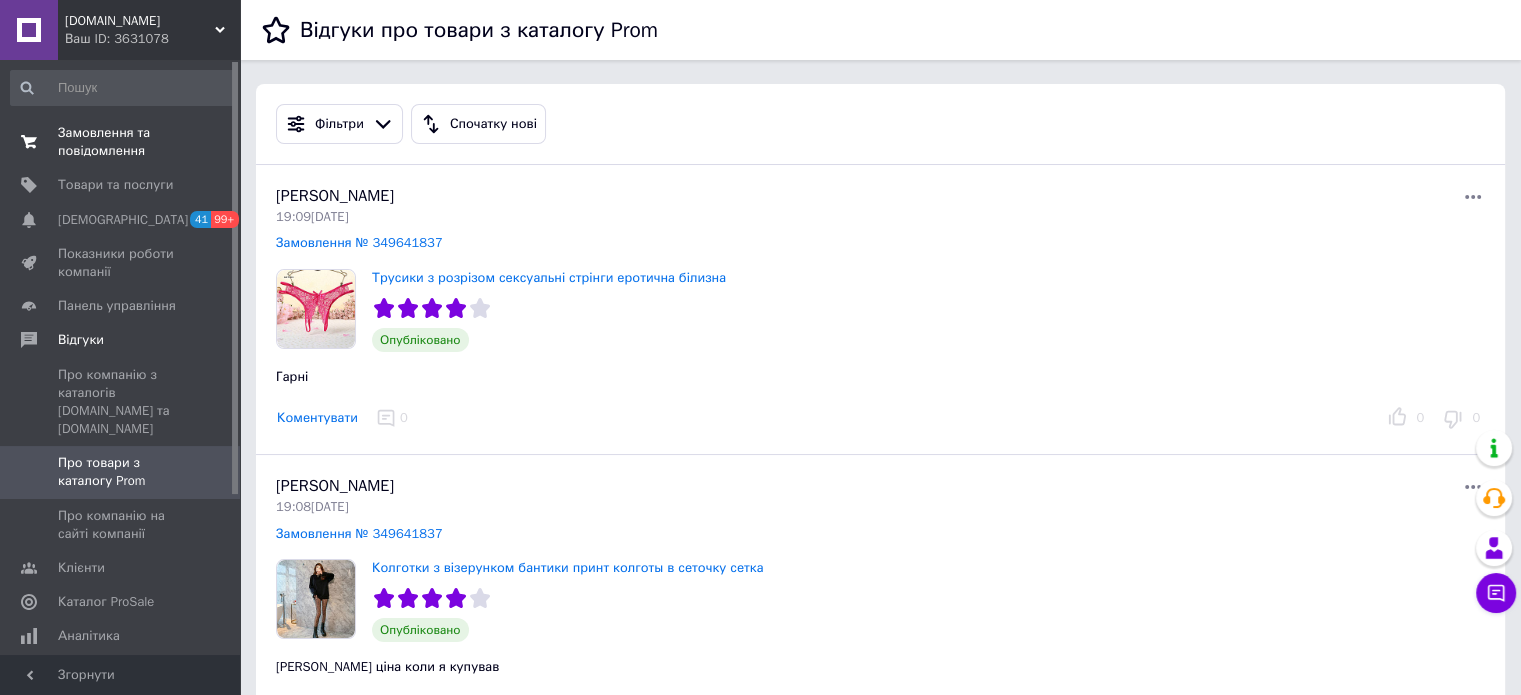 click on "Замовлення та повідомлення" at bounding box center (121, 142) 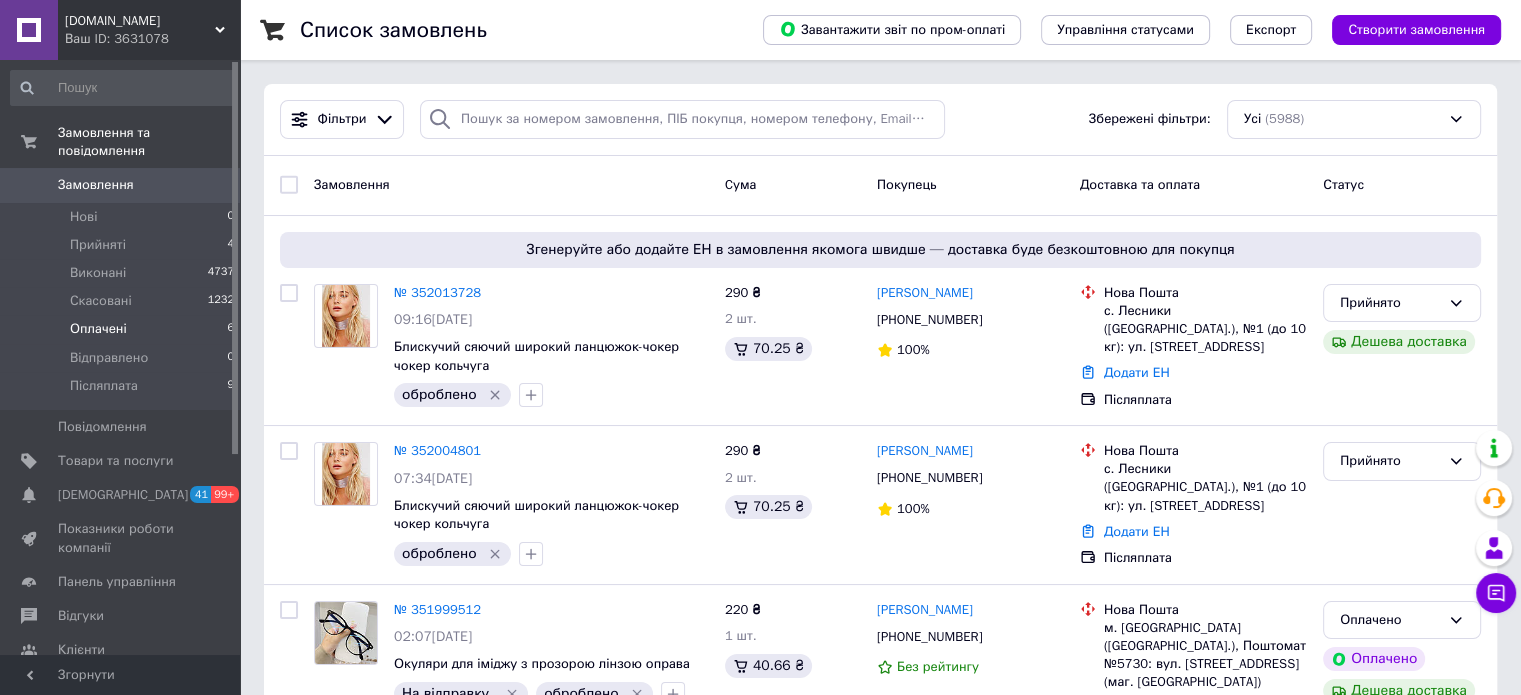 click on "Оплачені" at bounding box center (98, 329) 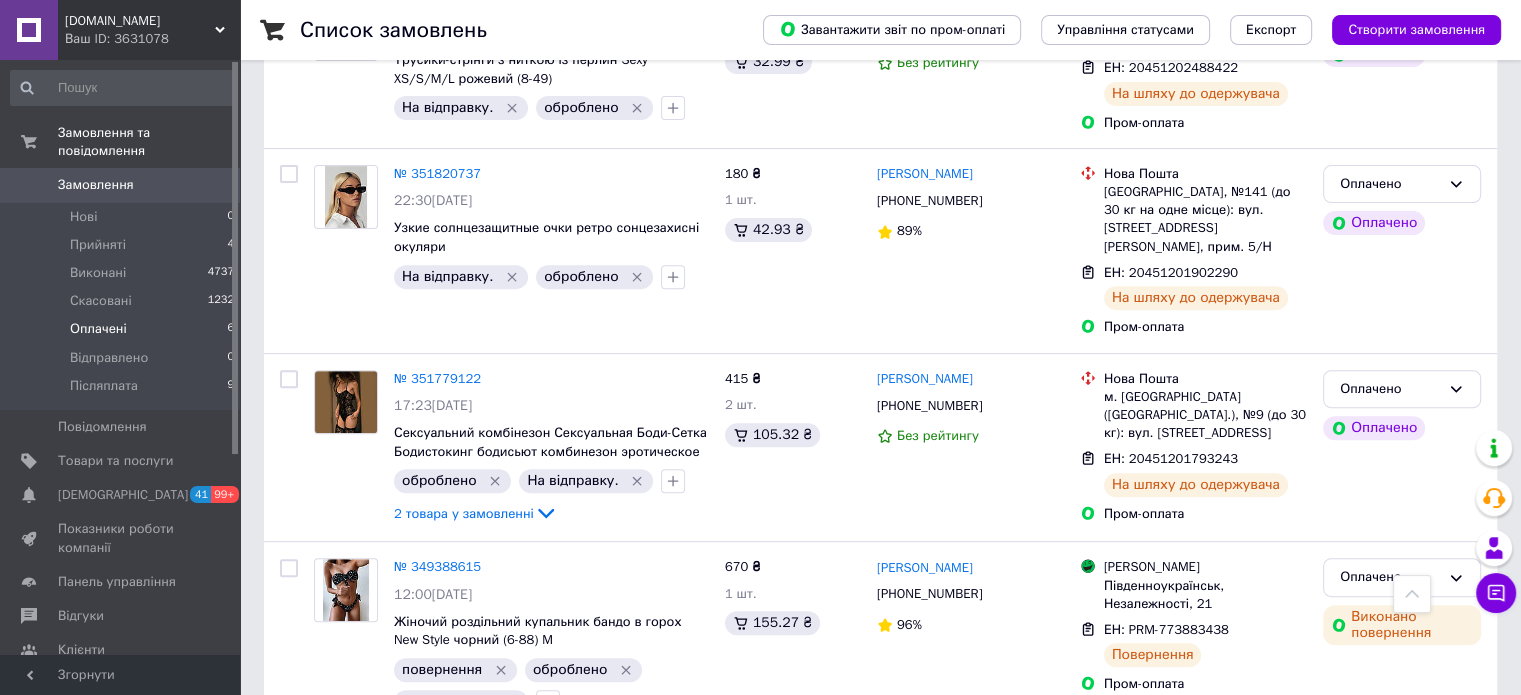 scroll, scrollTop: 720, scrollLeft: 0, axis: vertical 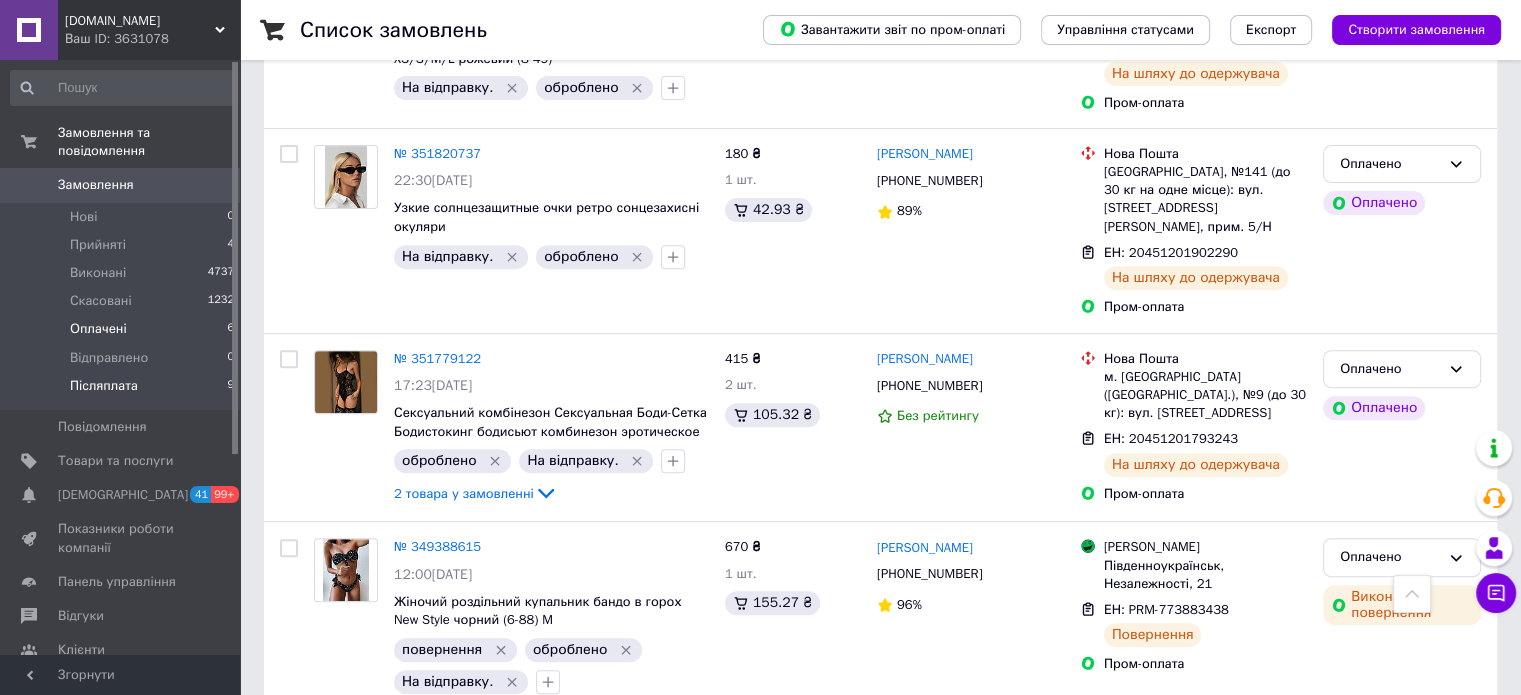 click on "Післяплата" at bounding box center (104, 386) 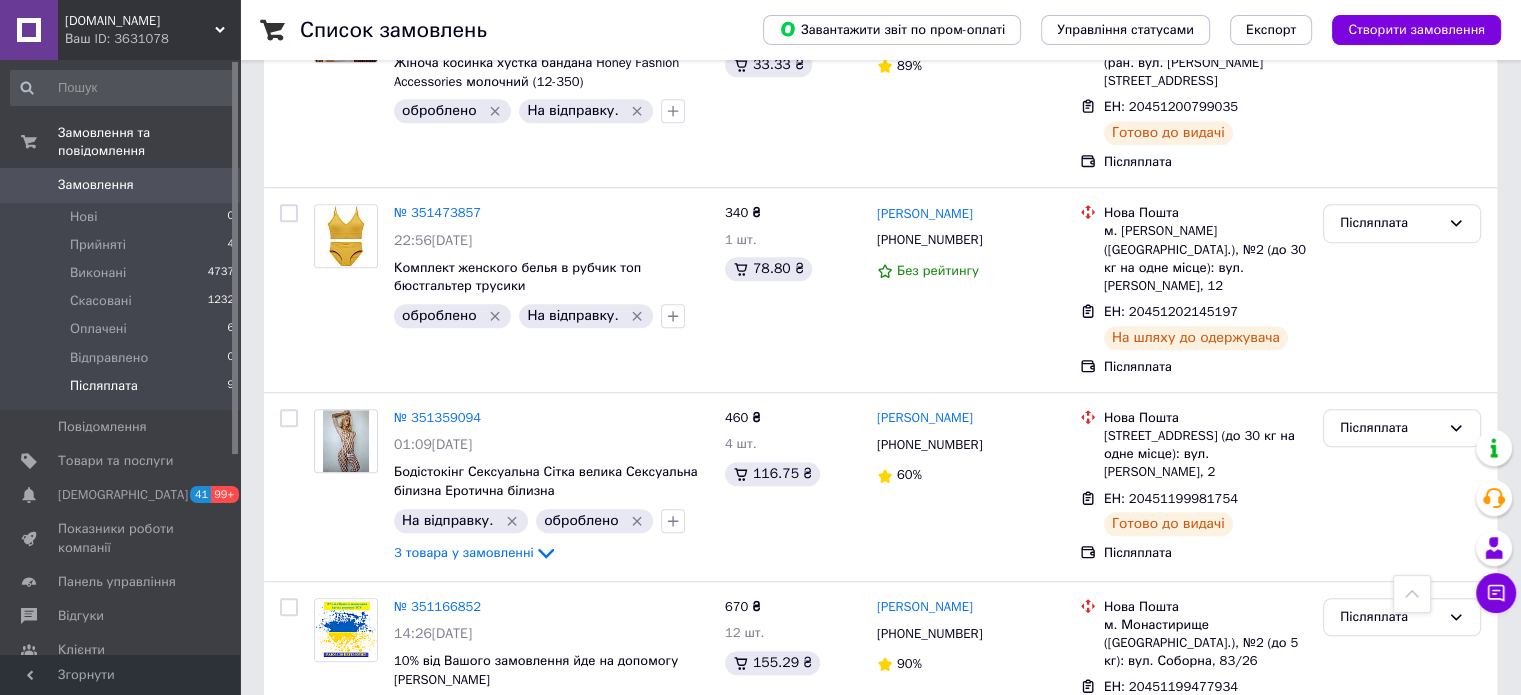 scroll, scrollTop: 1312, scrollLeft: 0, axis: vertical 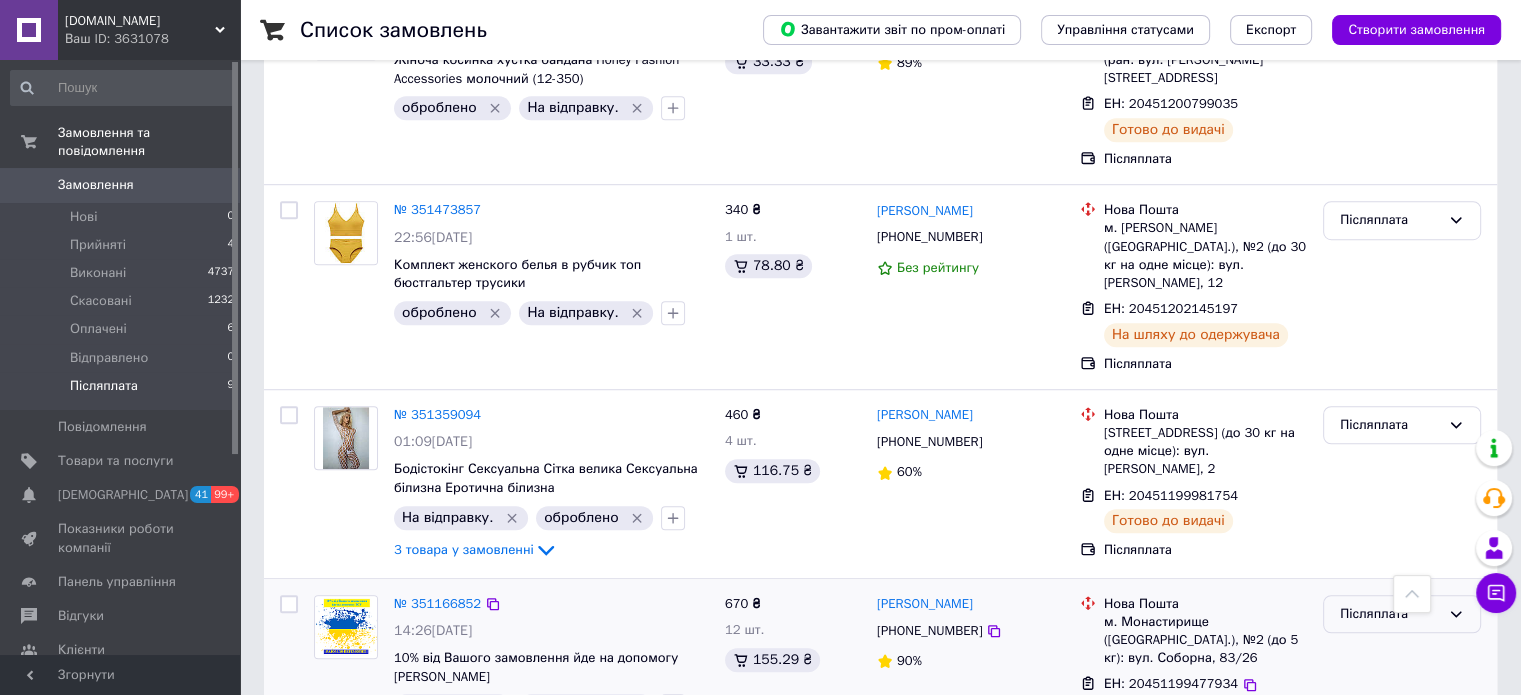 click on "Післяплата" at bounding box center (1390, 614) 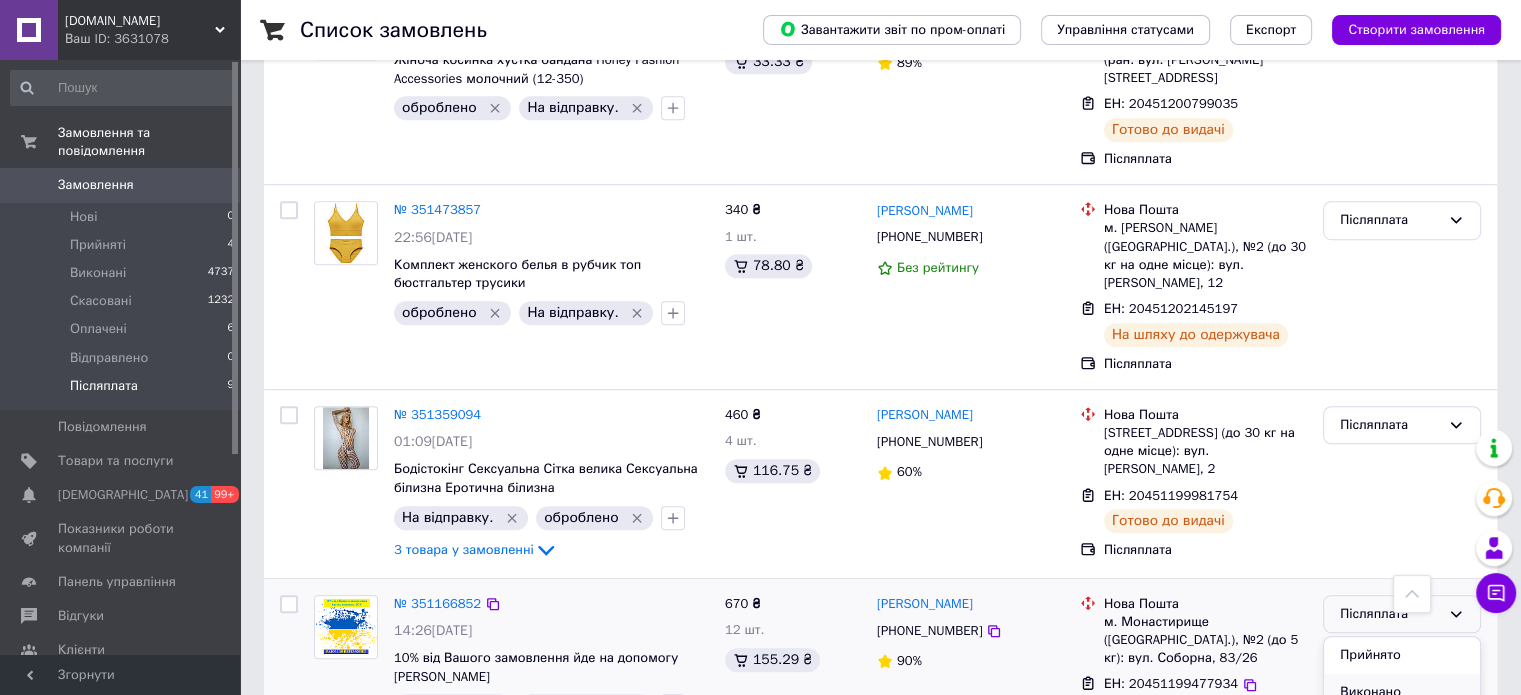 click on "Виконано" at bounding box center [1402, 692] 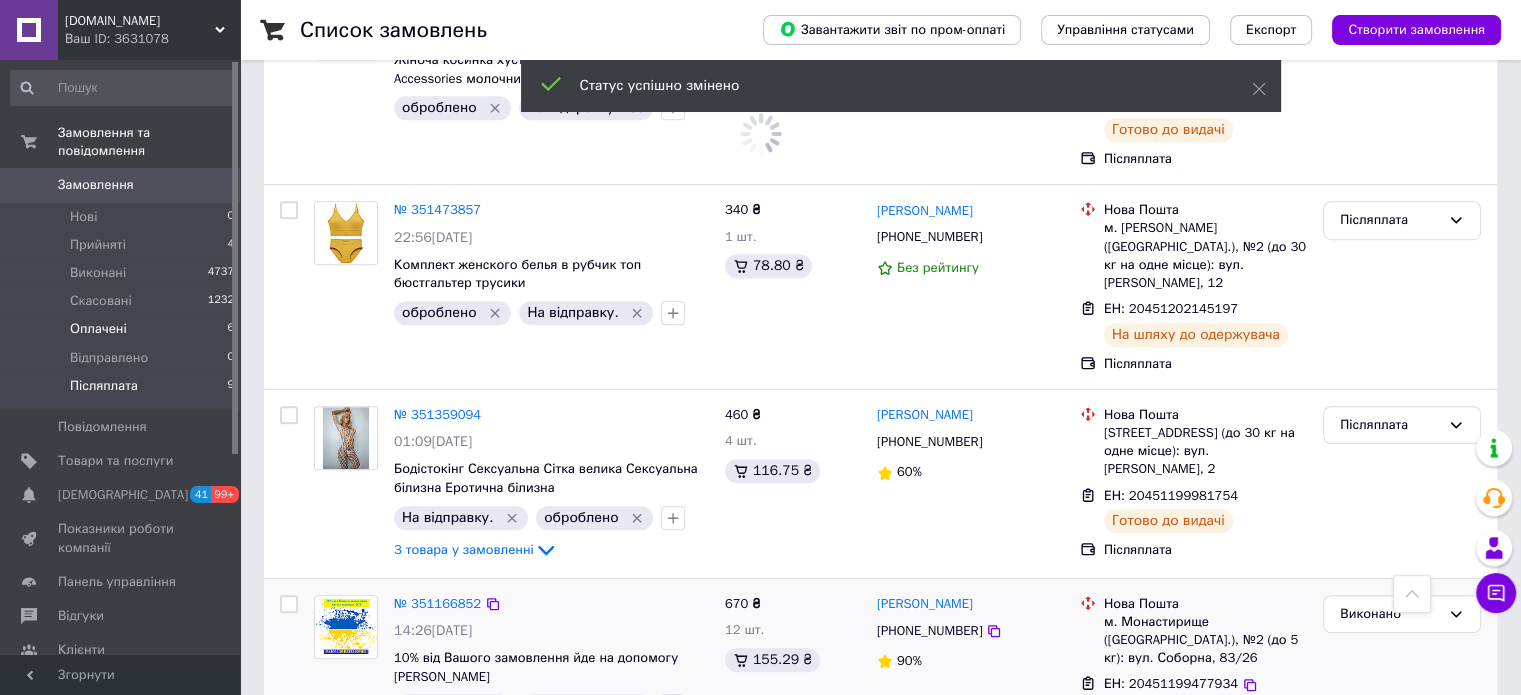 click on "Оплачені" at bounding box center [98, 329] 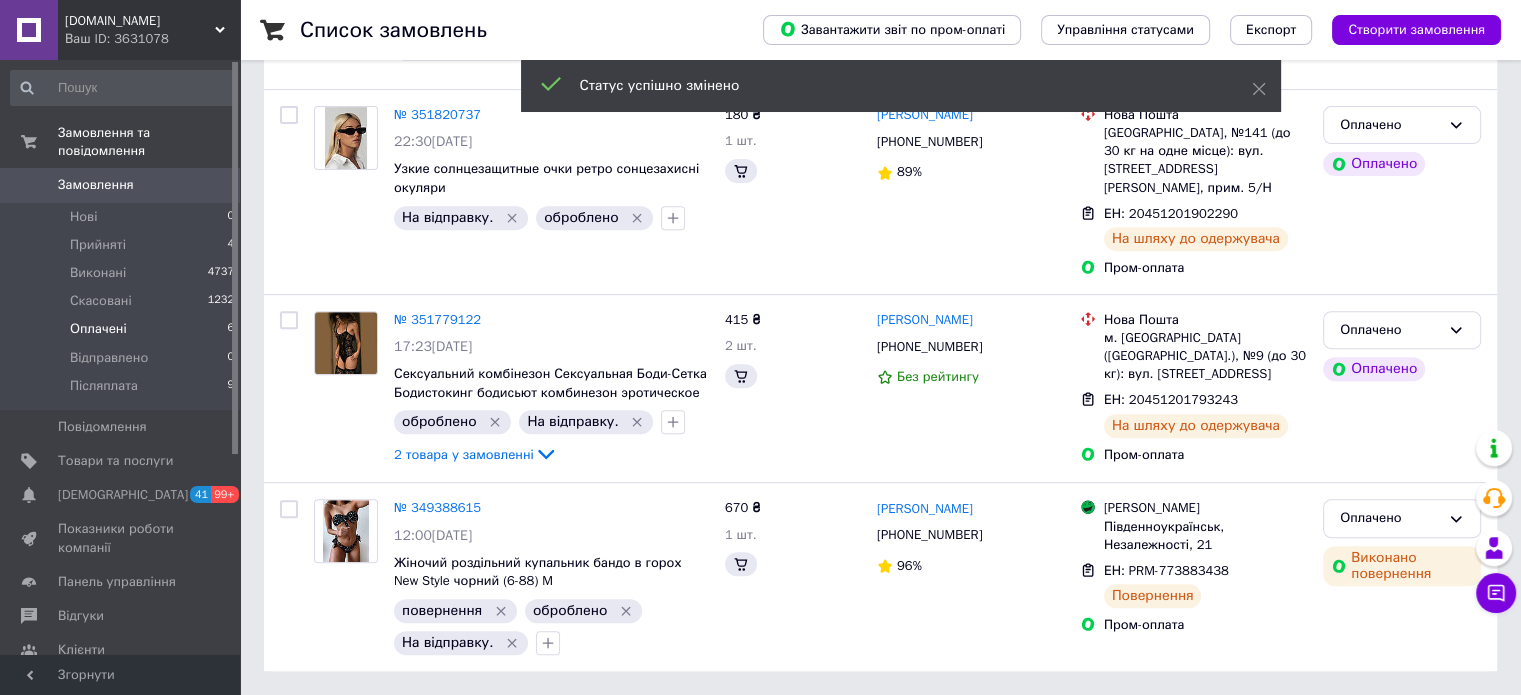 scroll, scrollTop: 0, scrollLeft: 0, axis: both 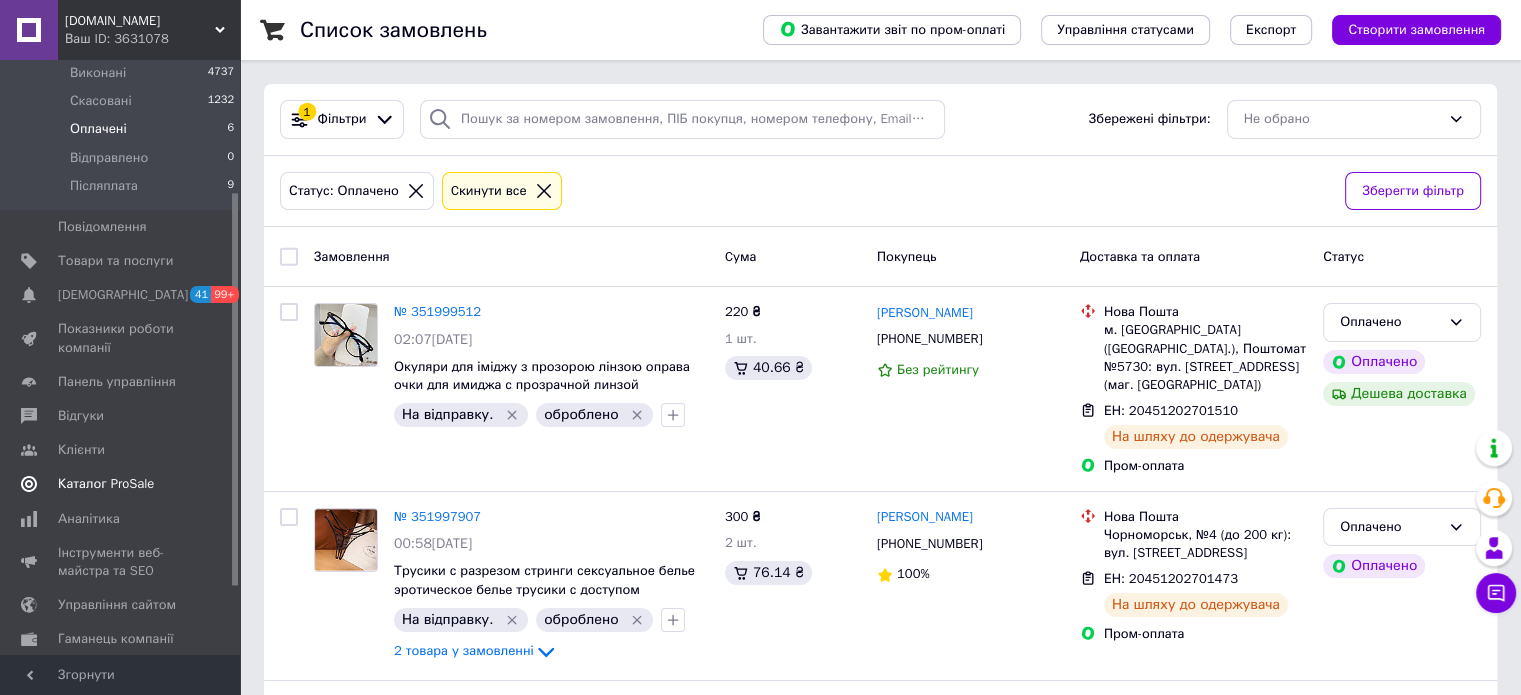 click on "Каталог ProSale" at bounding box center (106, 484) 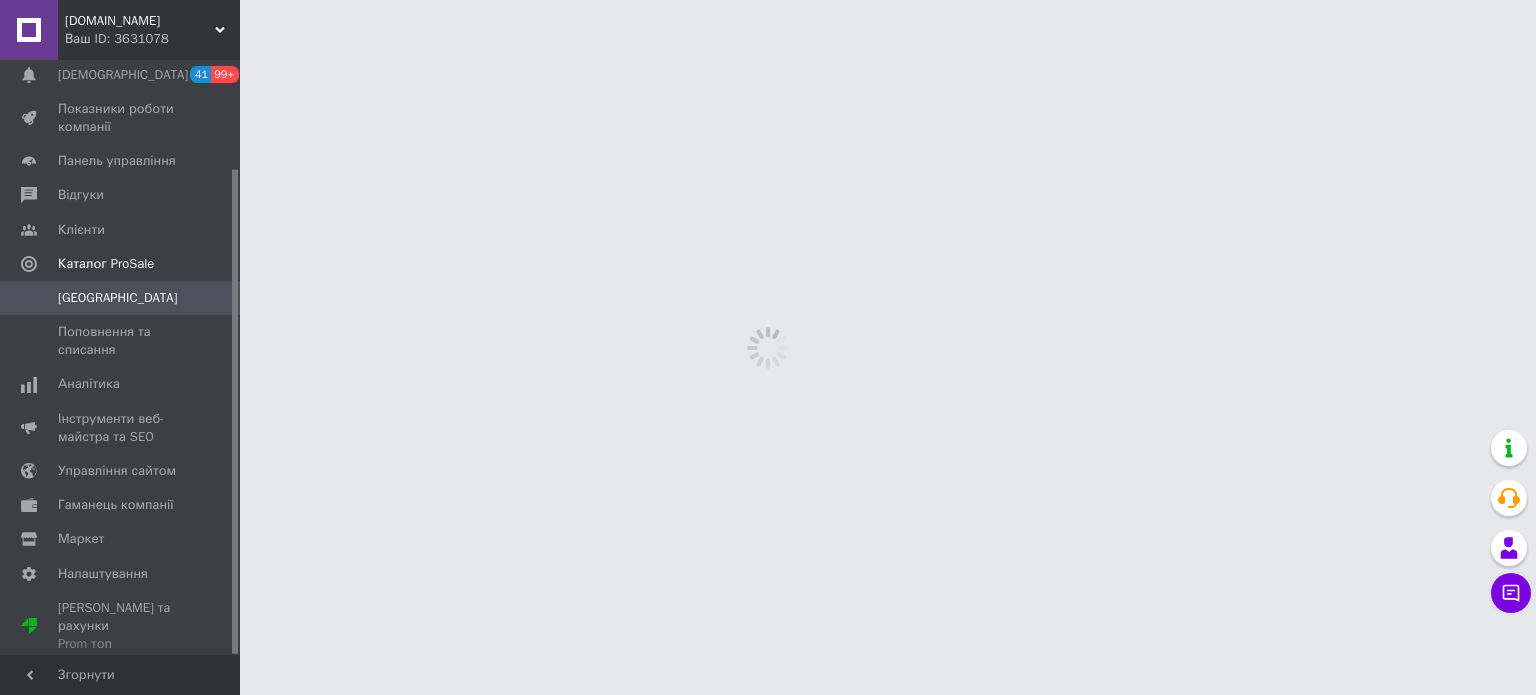 scroll, scrollTop: 132, scrollLeft: 0, axis: vertical 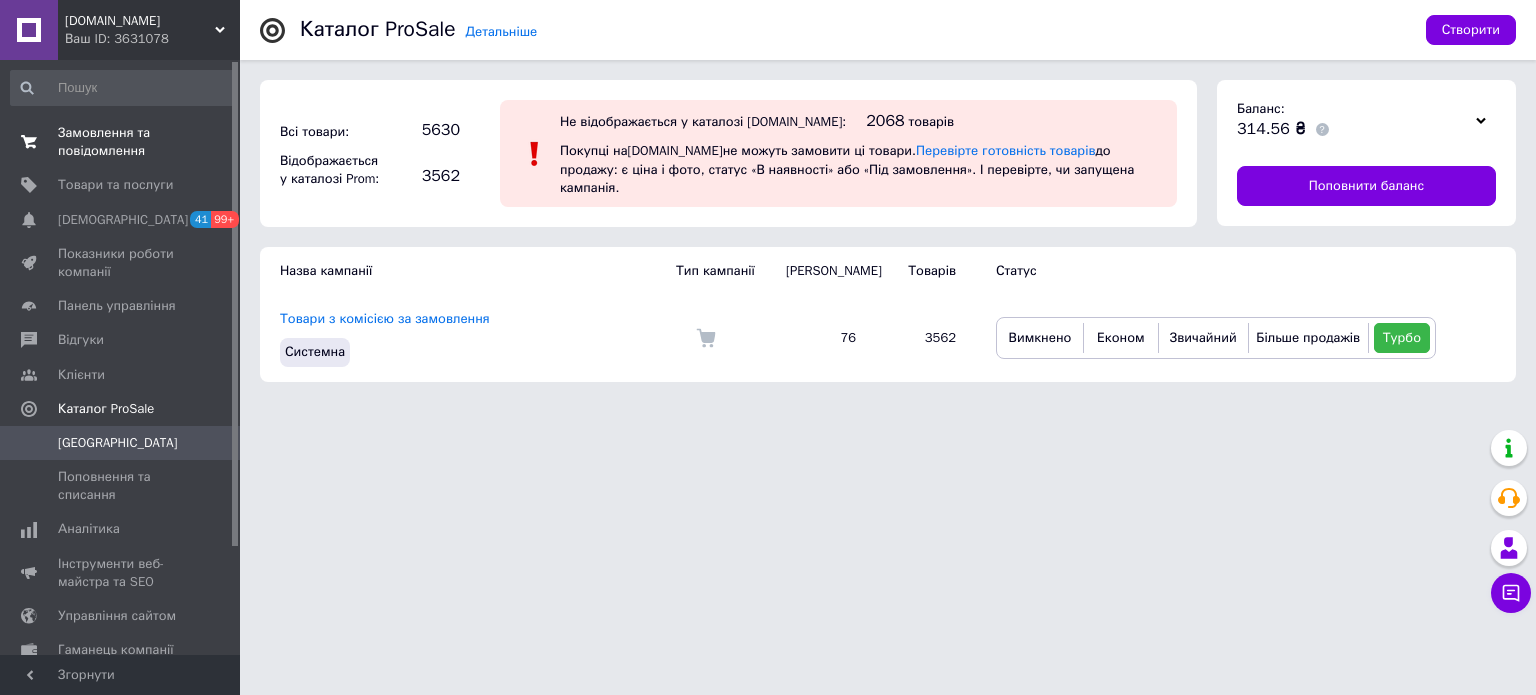 click on "Замовлення та повідомлення" at bounding box center [121, 142] 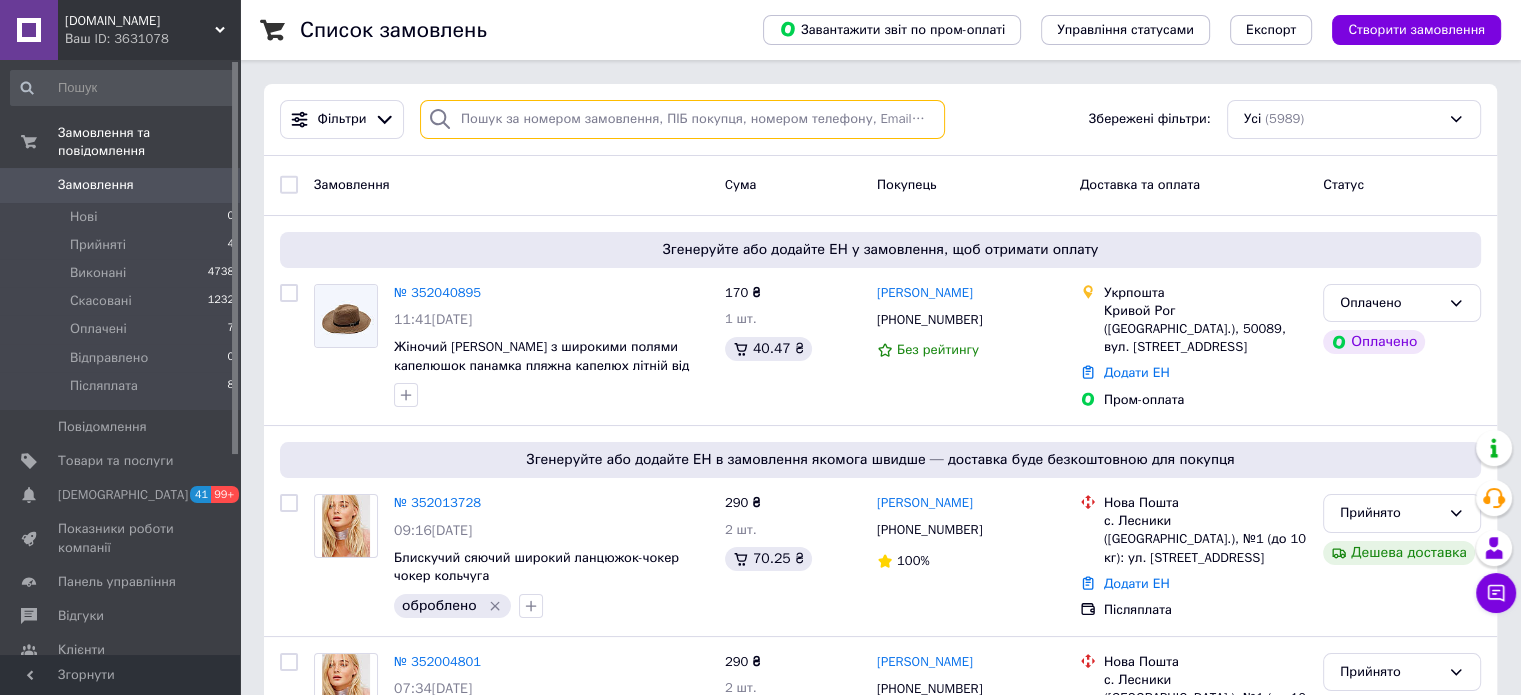 click at bounding box center (682, 119) 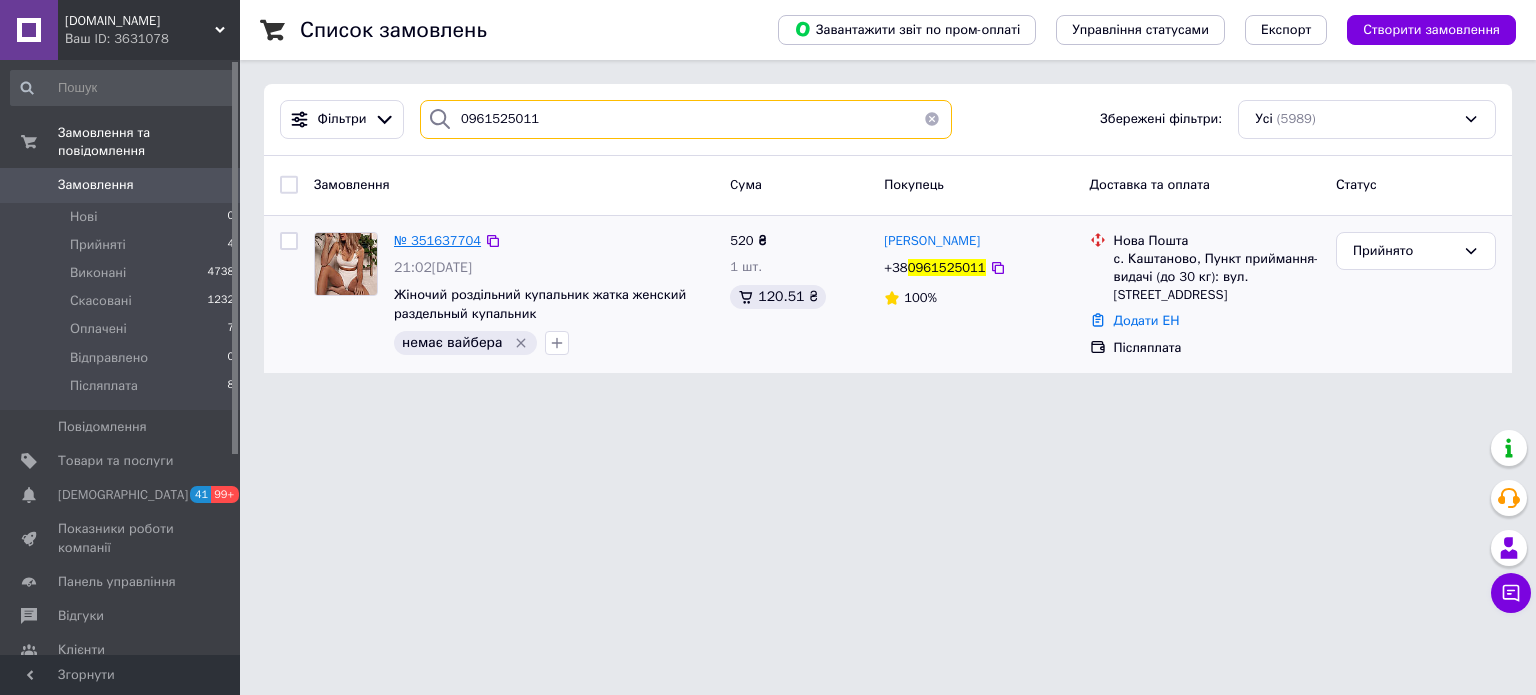 type on "0961525011" 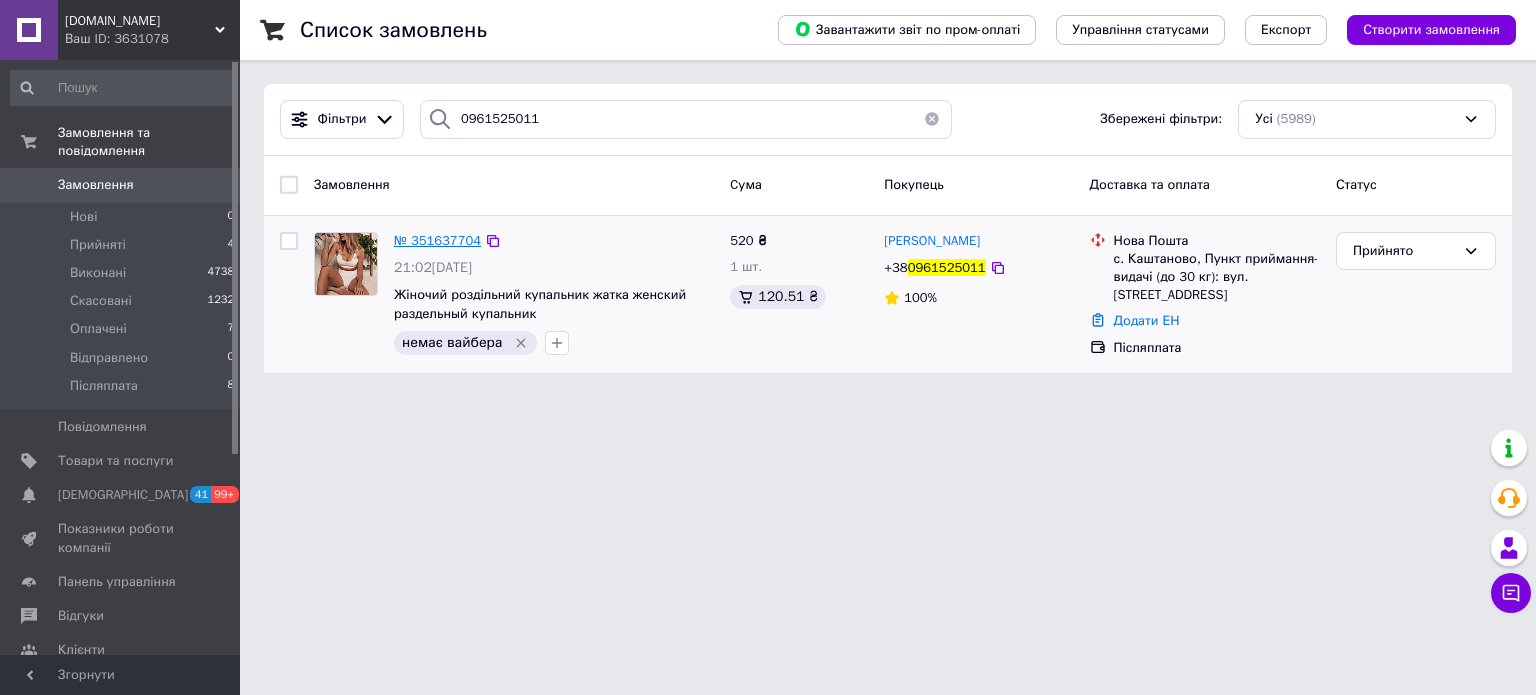 click on "№ 351637704" at bounding box center [437, 240] 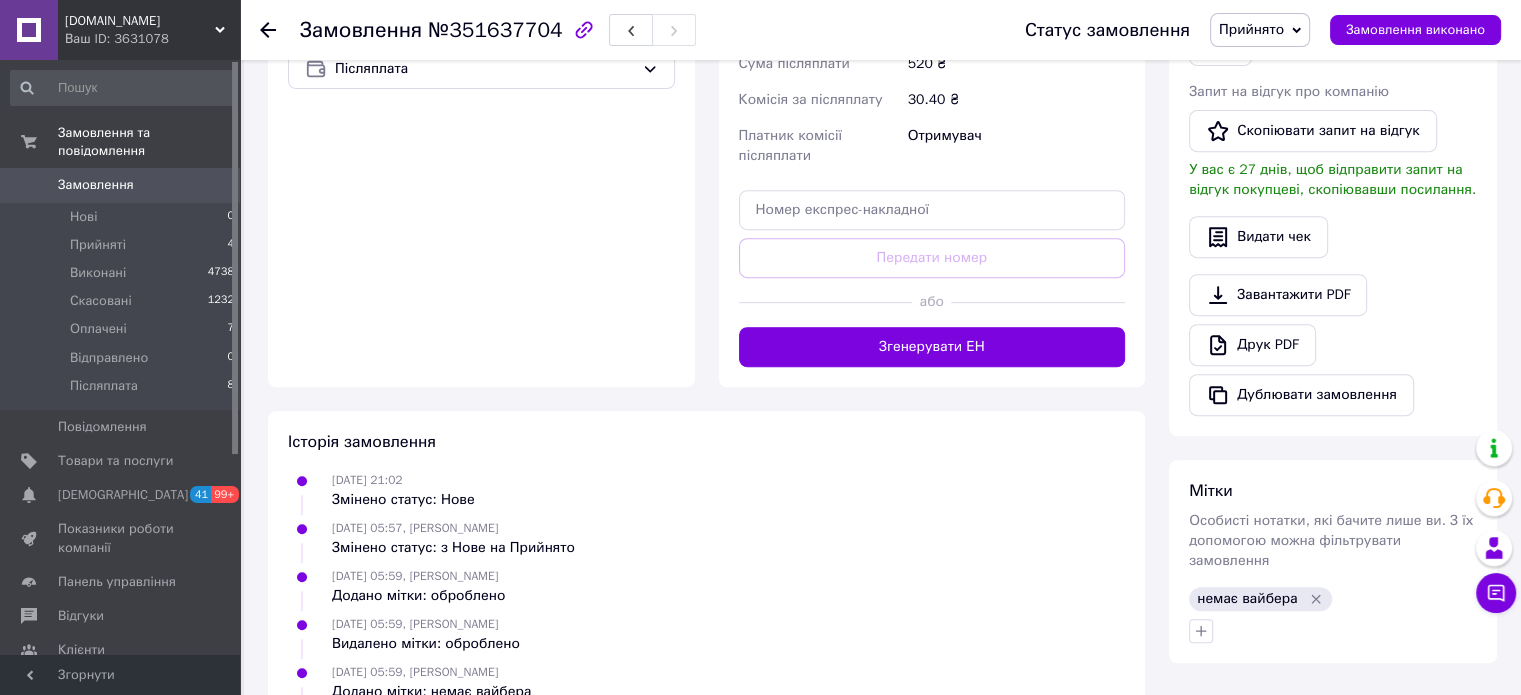 scroll, scrollTop: 600, scrollLeft: 0, axis: vertical 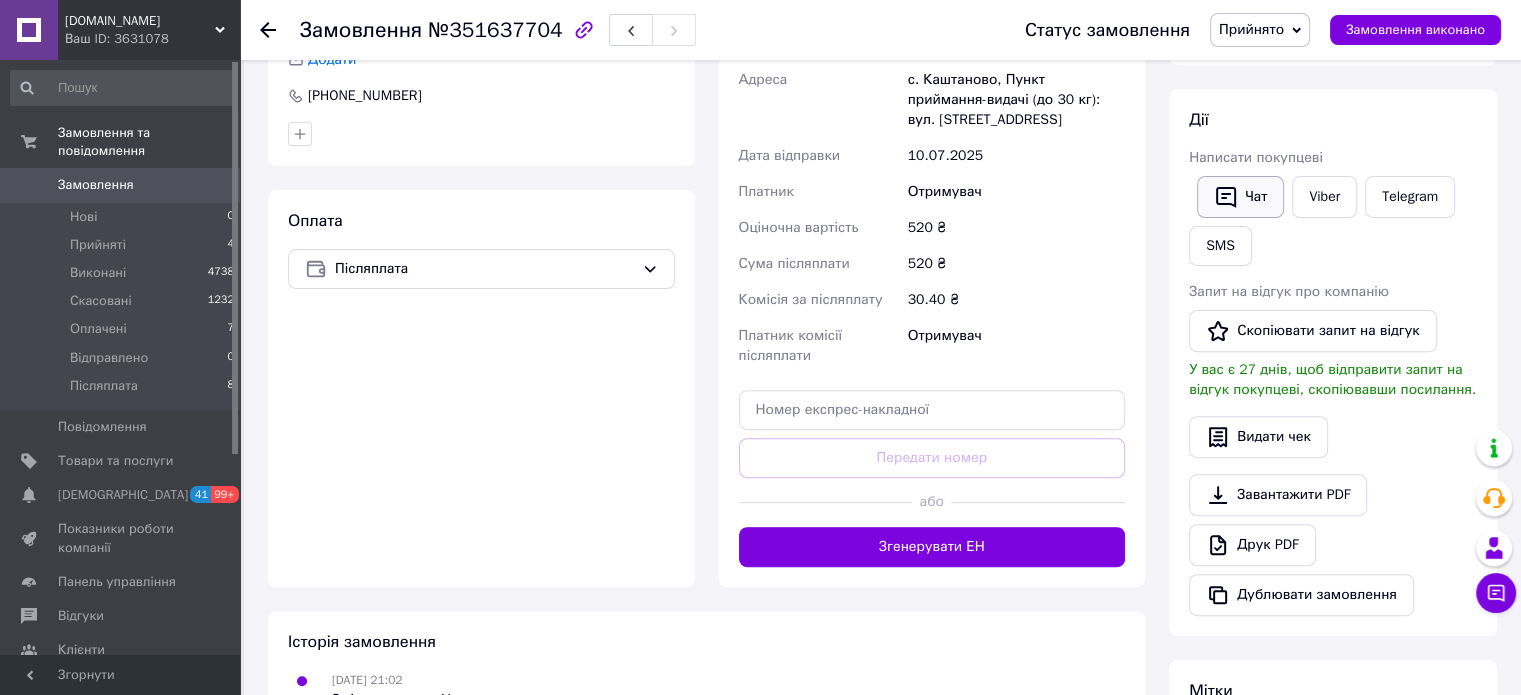 click on "Чат" at bounding box center [1240, 197] 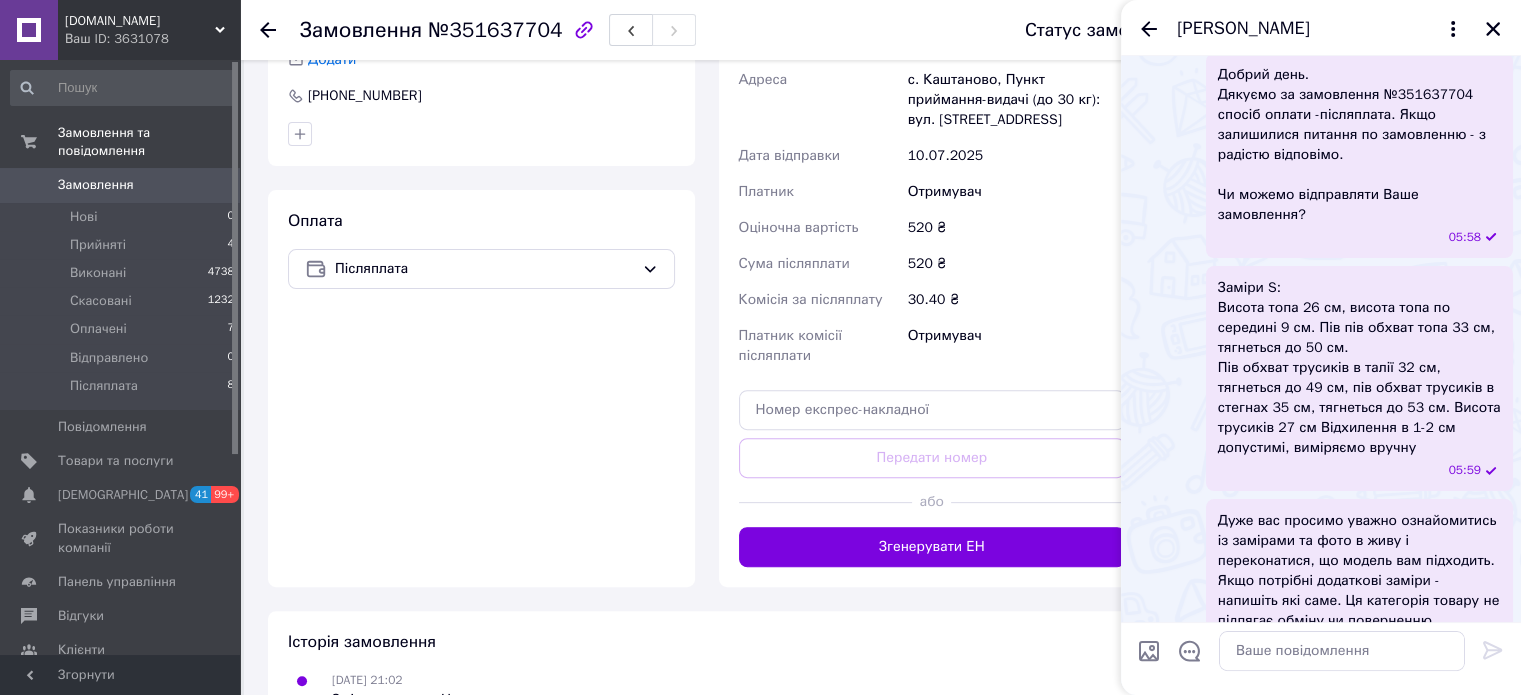 scroll, scrollTop: 388, scrollLeft: 0, axis: vertical 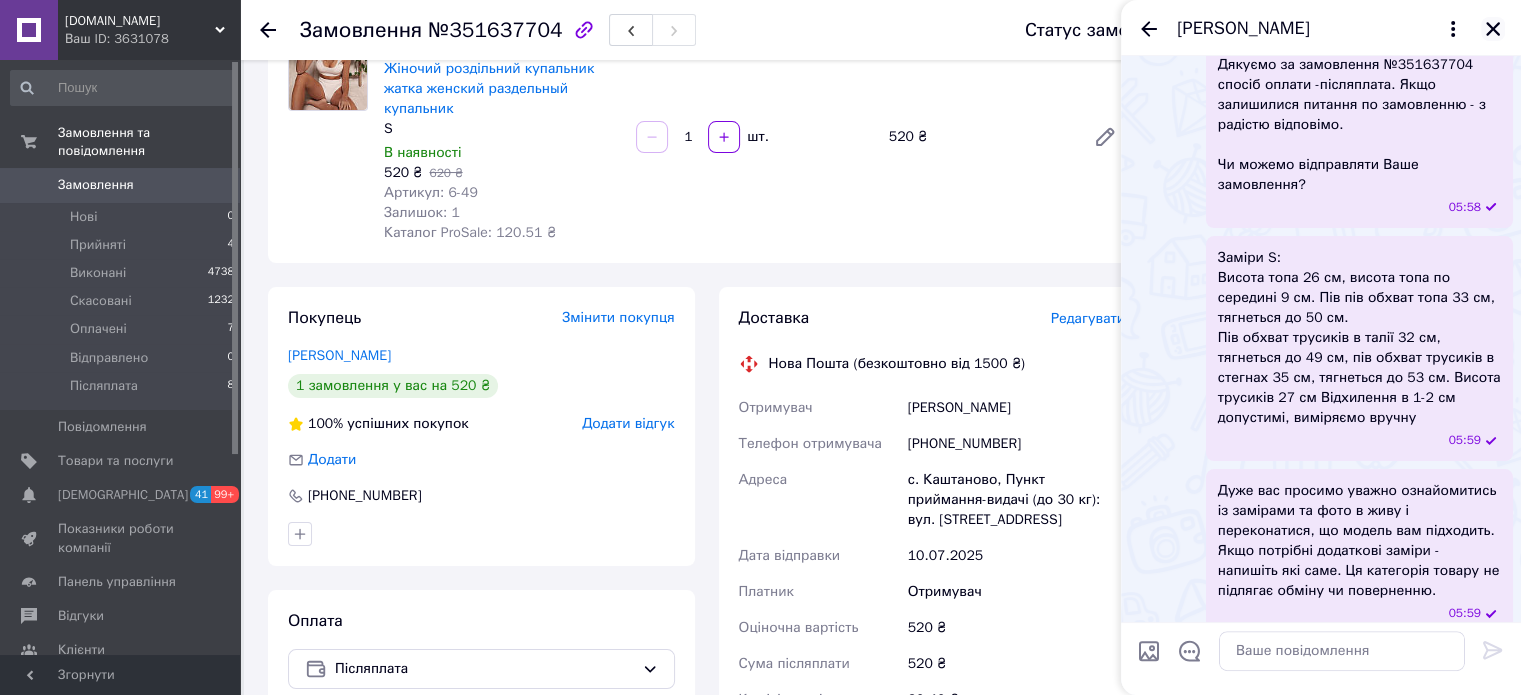 click 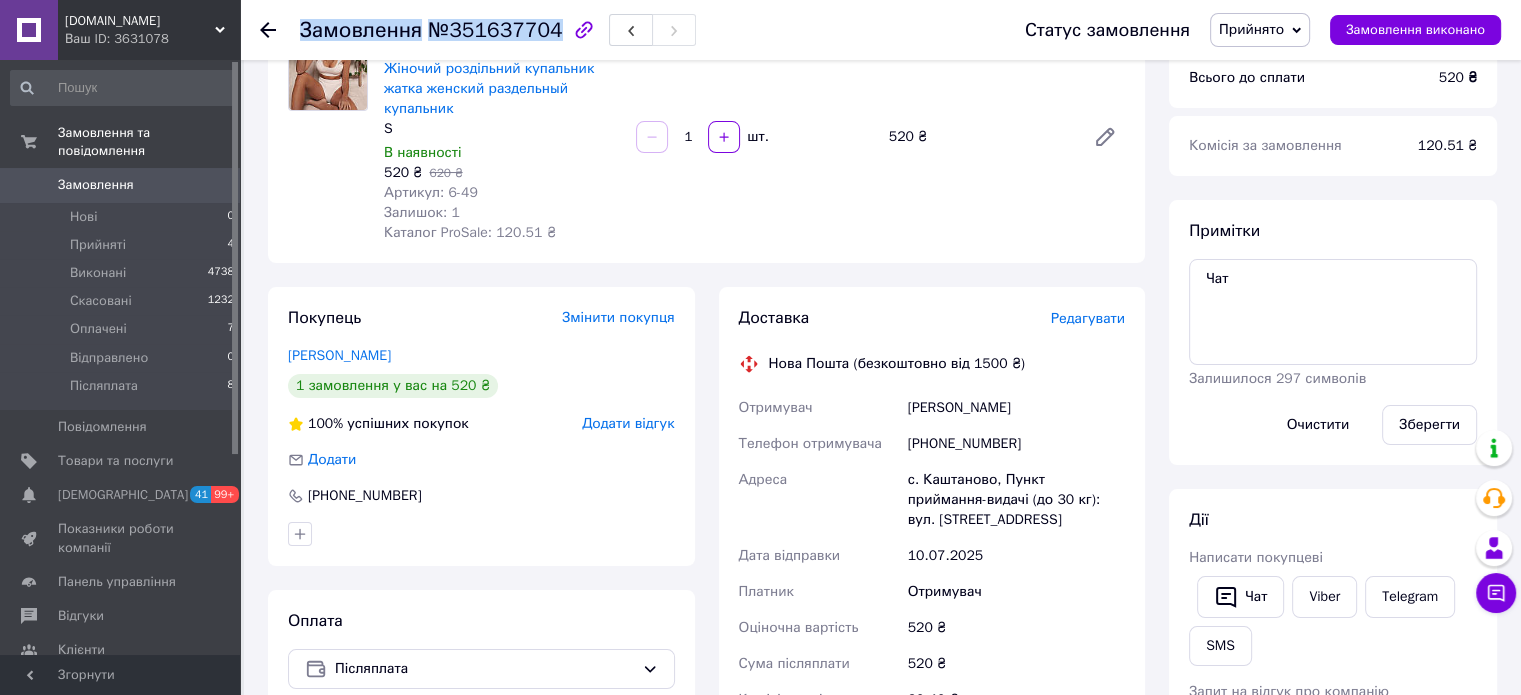 drag, startPoint x: 300, startPoint y: 27, endPoint x: 546, endPoint y: 34, distance: 246.09958 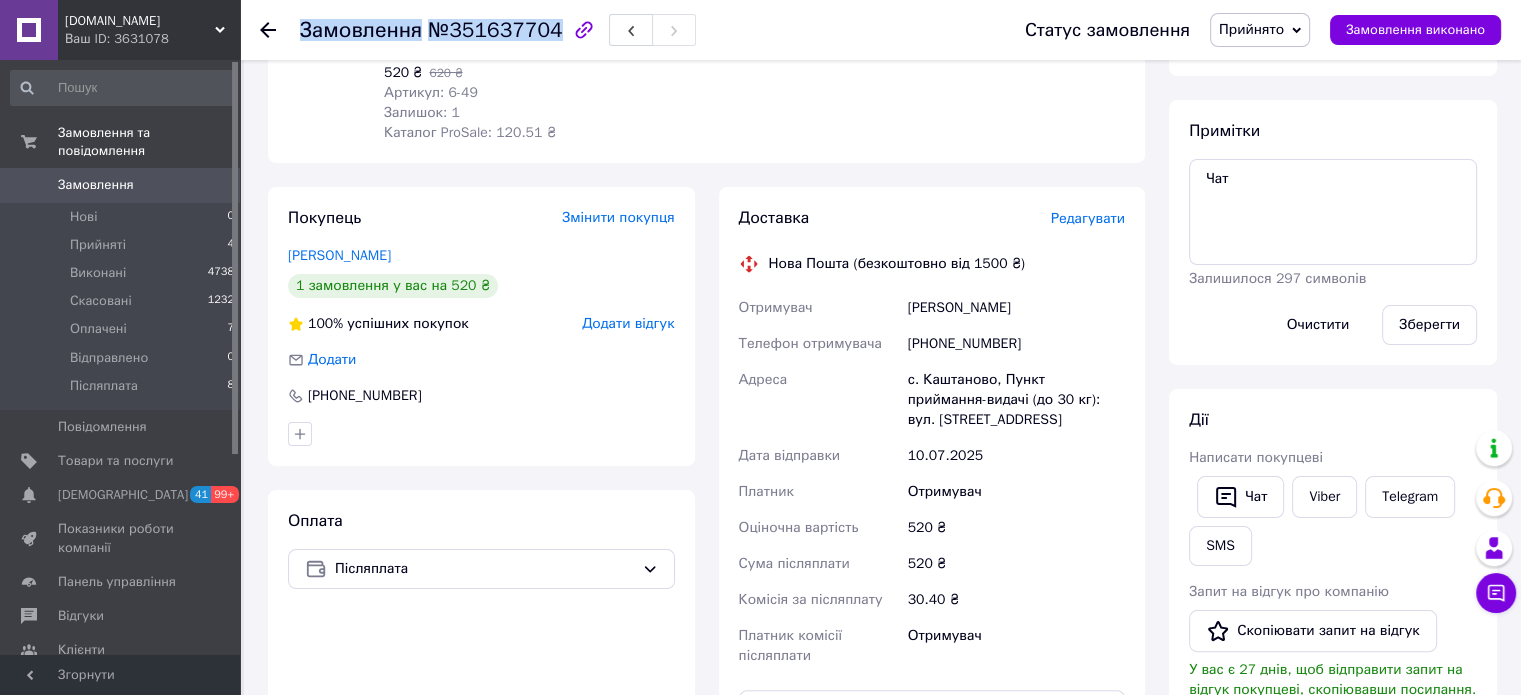 scroll, scrollTop: 0, scrollLeft: 0, axis: both 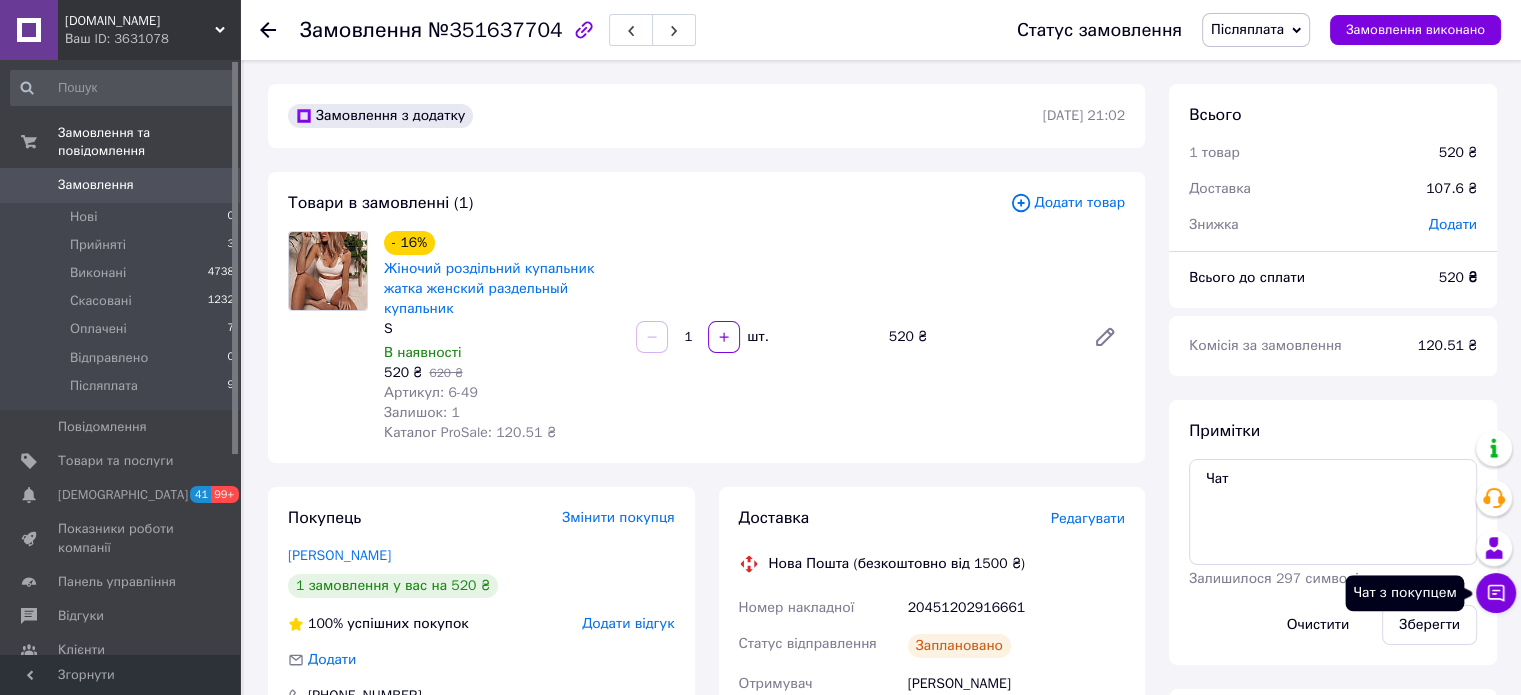 click 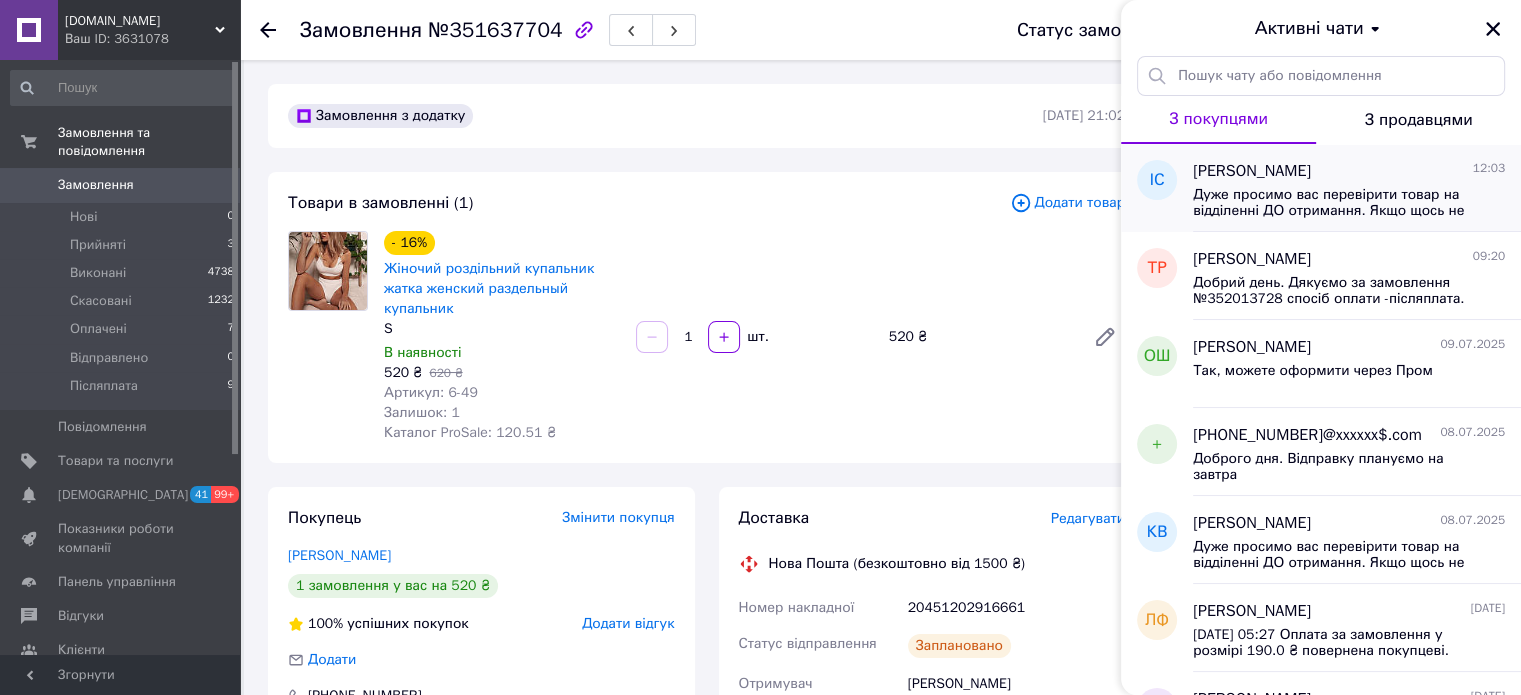 click on "Дуже просимо вас перевірити товар на відділенні ДО отримання. Якщо щось не підходить чи не подобається - відмовтесь від отримання. Після видачі повернення НЕ передбачене. Дякуємо за розуміння!" at bounding box center (1335, 203) 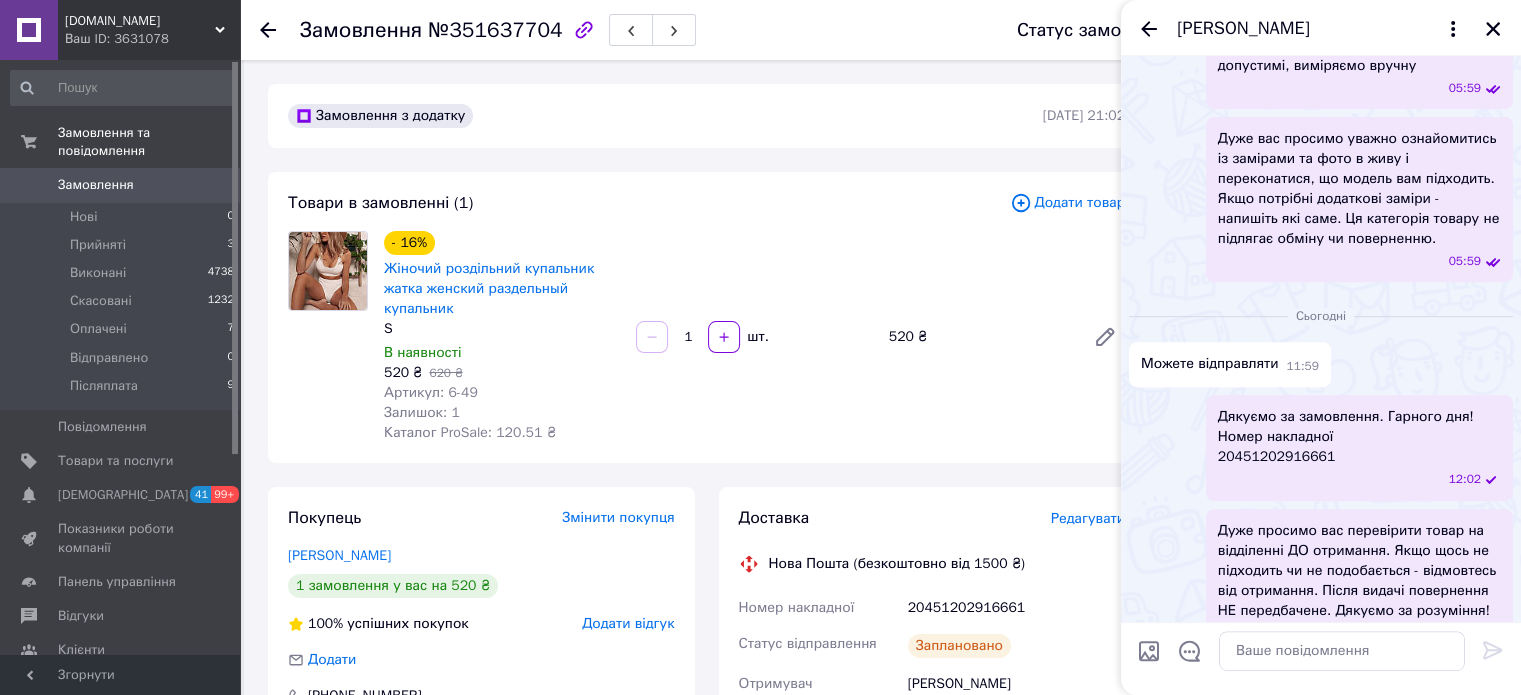 scroll, scrollTop: 760, scrollLeft: 0, axis: vertical 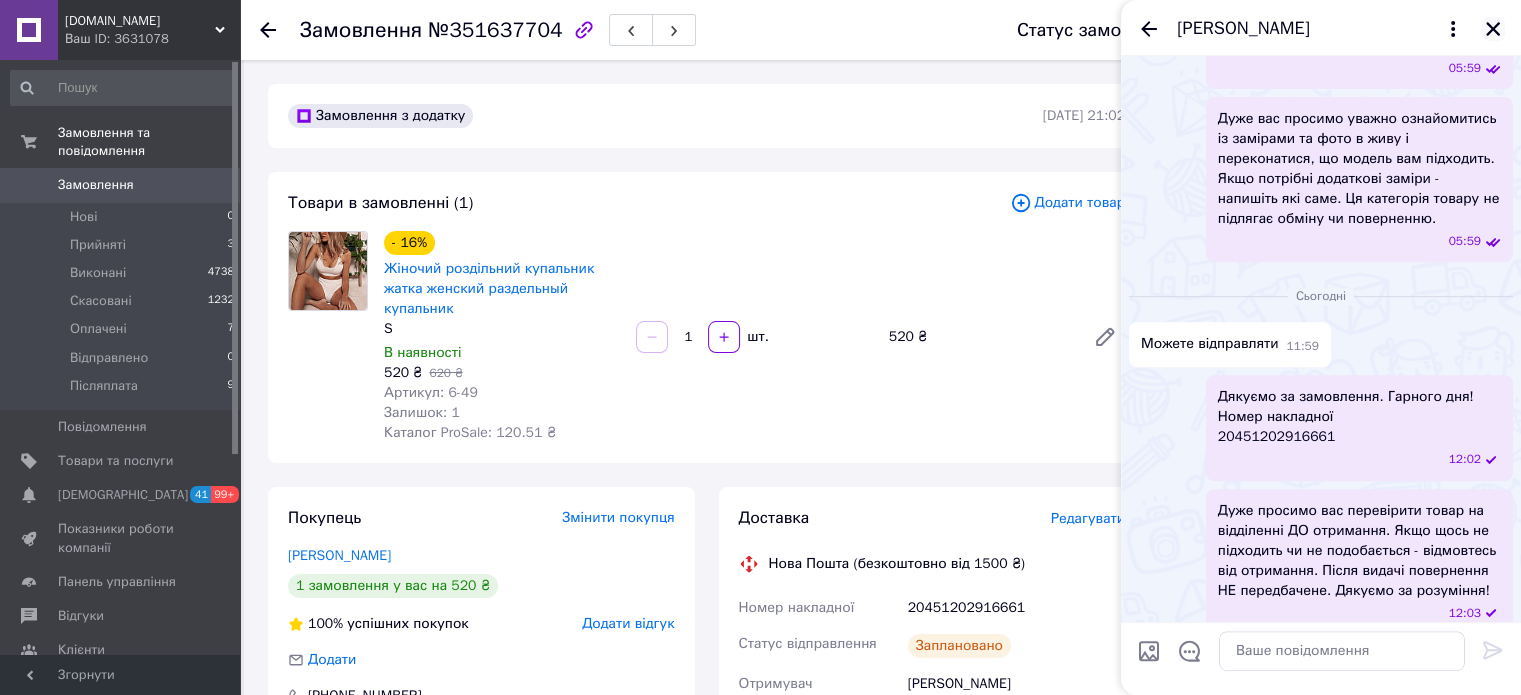 click 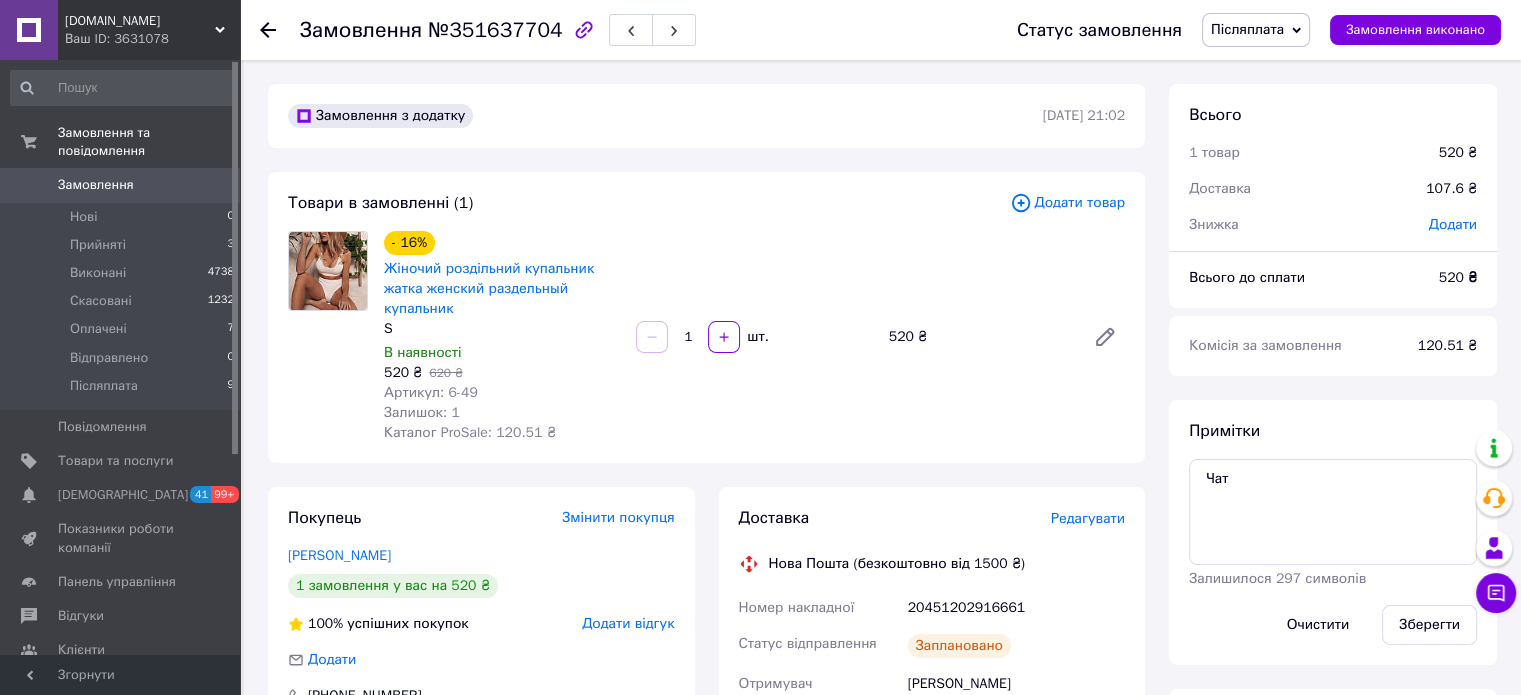 scroll, scrollTop: 400, scrollLeft: 0, axis: vertical 